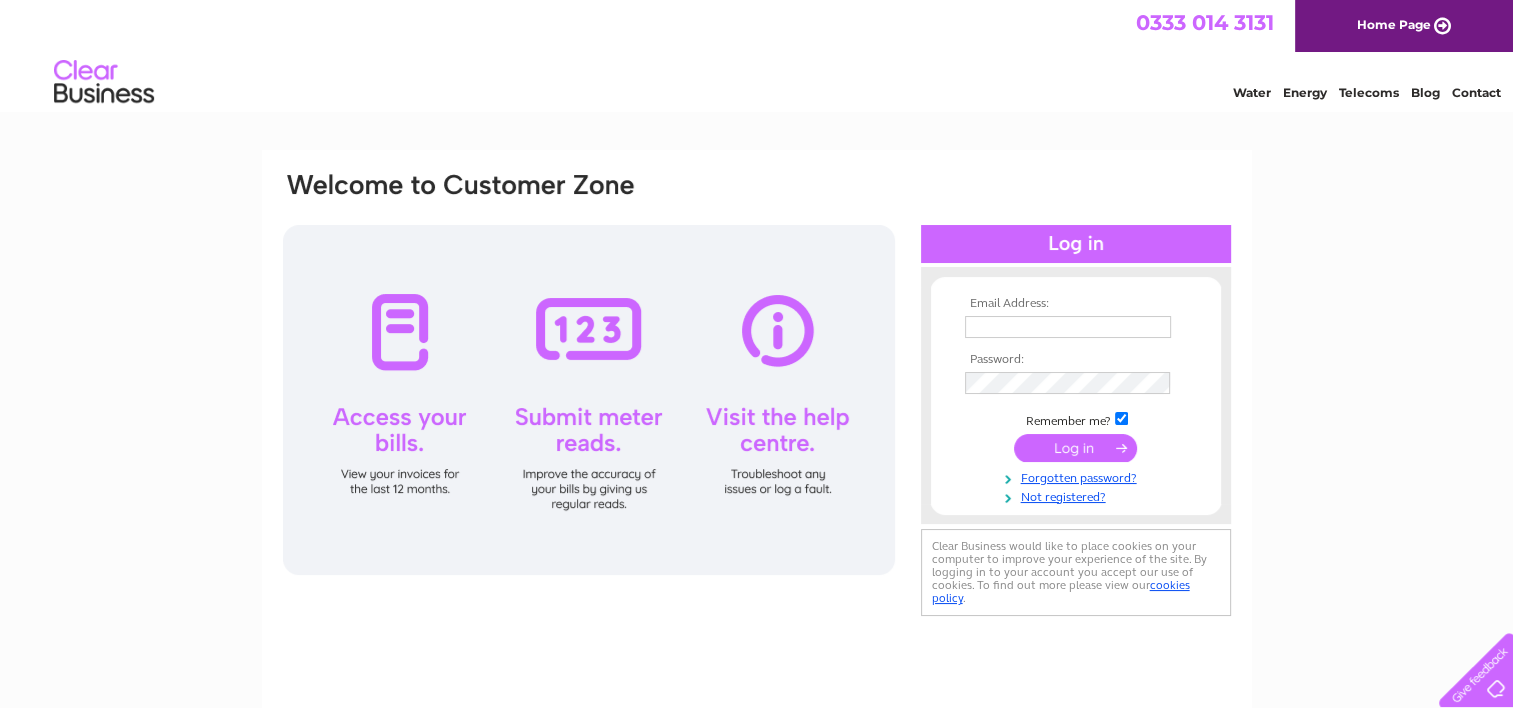 scroll, scrollTop: 0, scrollLeft: 0, axis: both 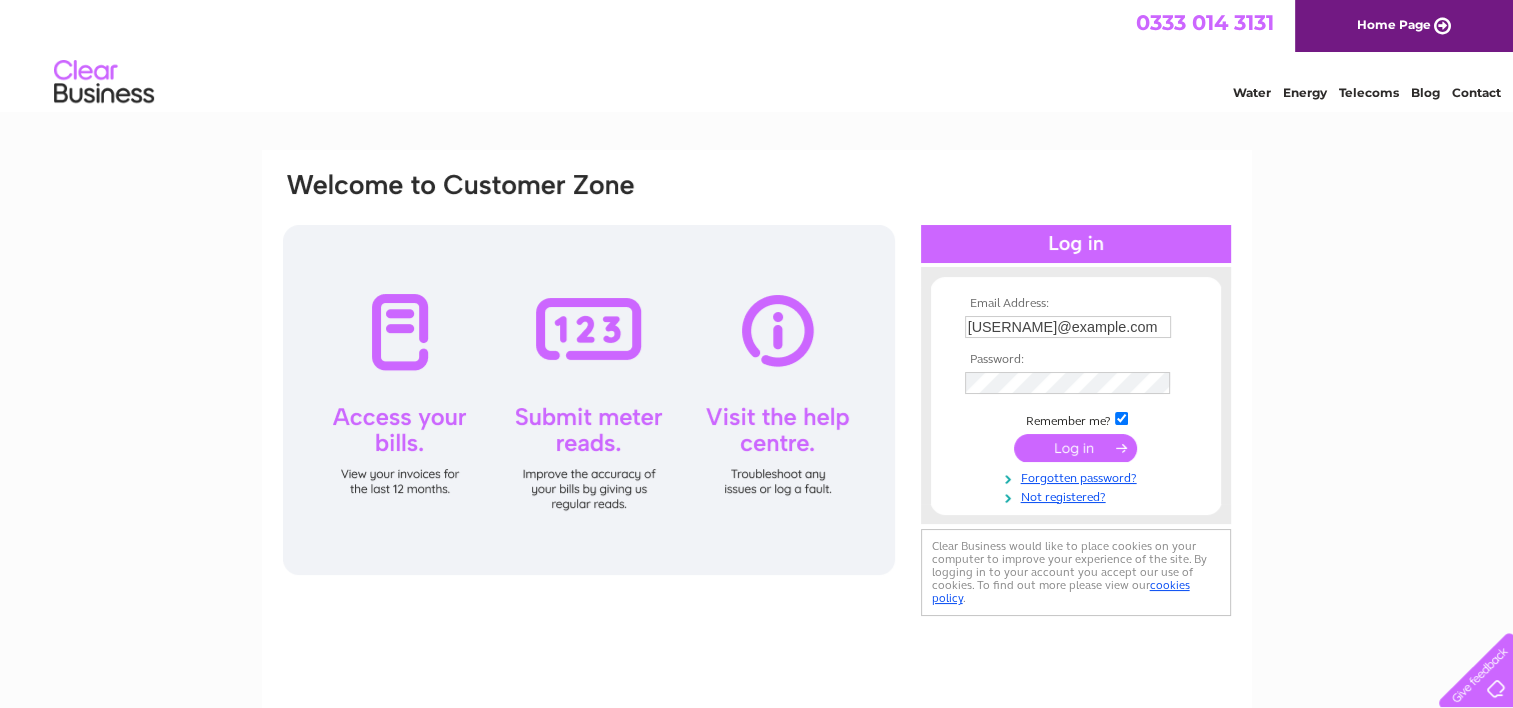 click at bounding box center [1075, 448] 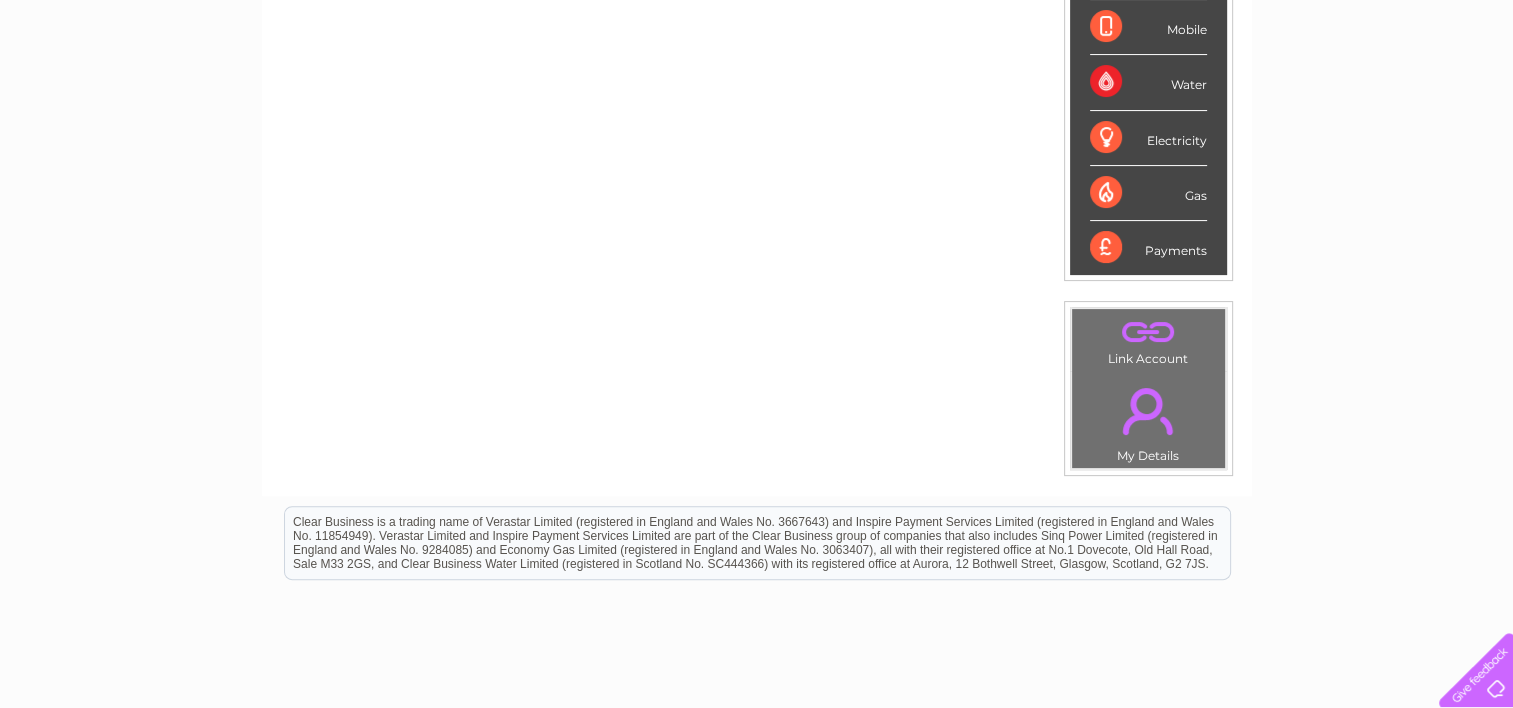 scroll, scrollTop: 447, scrollLeft: 0, axis: vertical 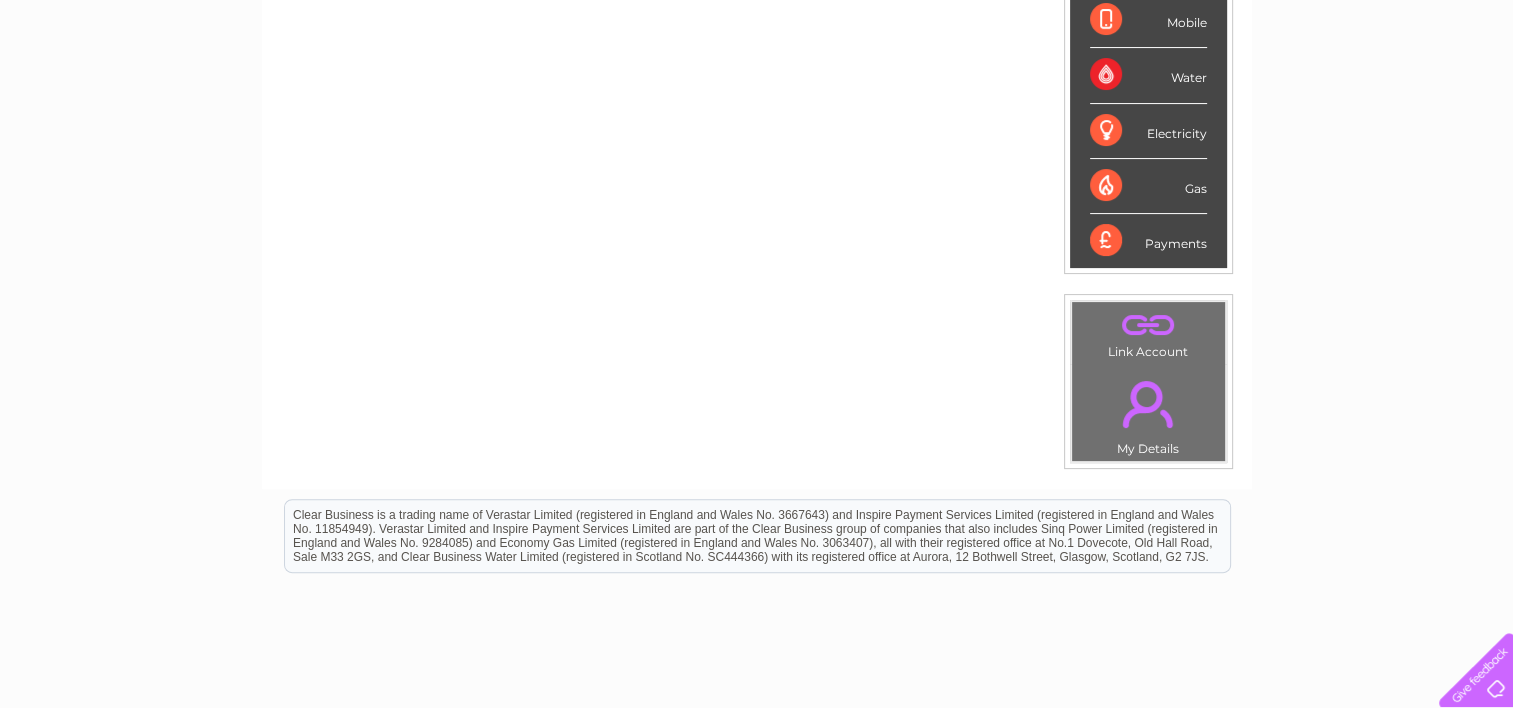 drag, startPoint x: 1203, startPoint y: 555, endPoint x: 956, endPoint y: 560, distance: 247.0506 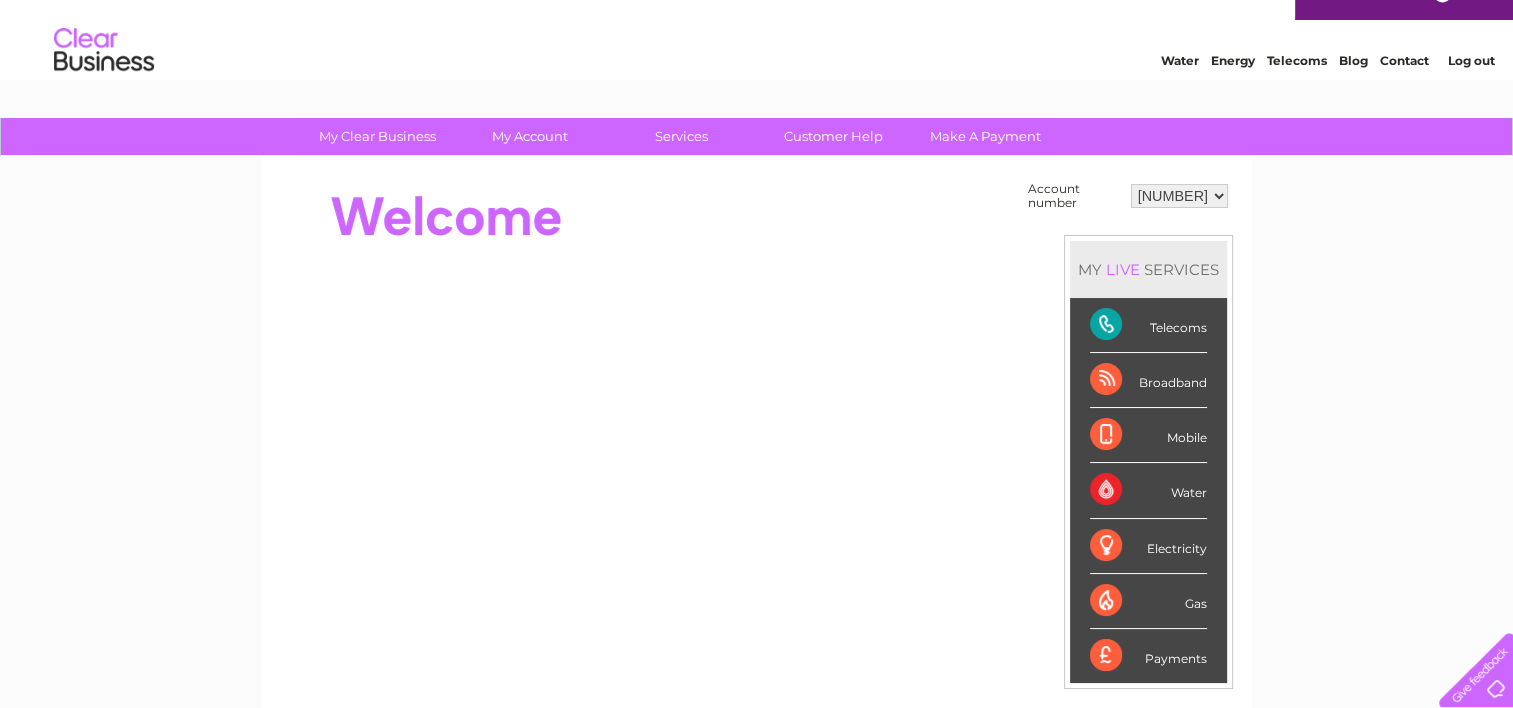 scroll, scrollTop: 0, scrollLeft: 0, axis: both 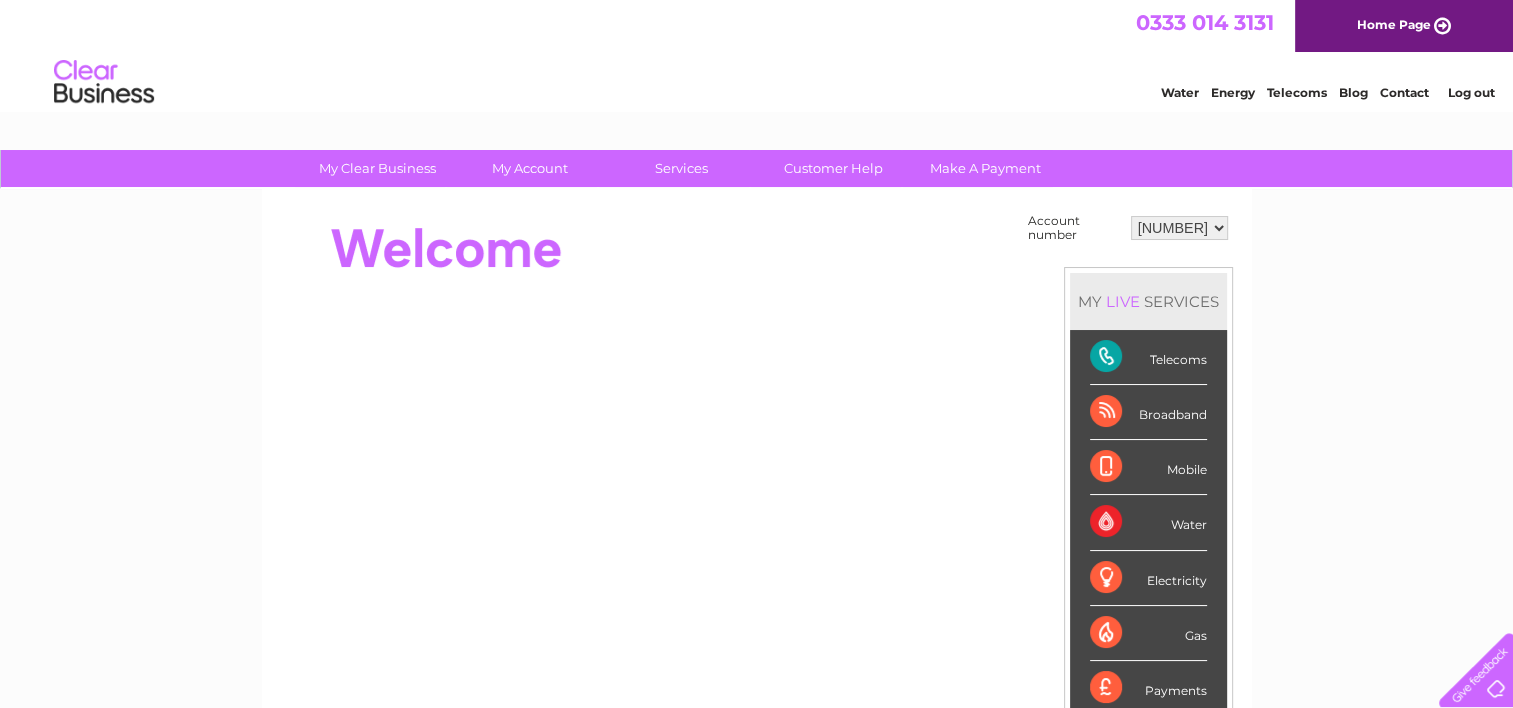 click on "Contact" at bounding box center (1404, 92) 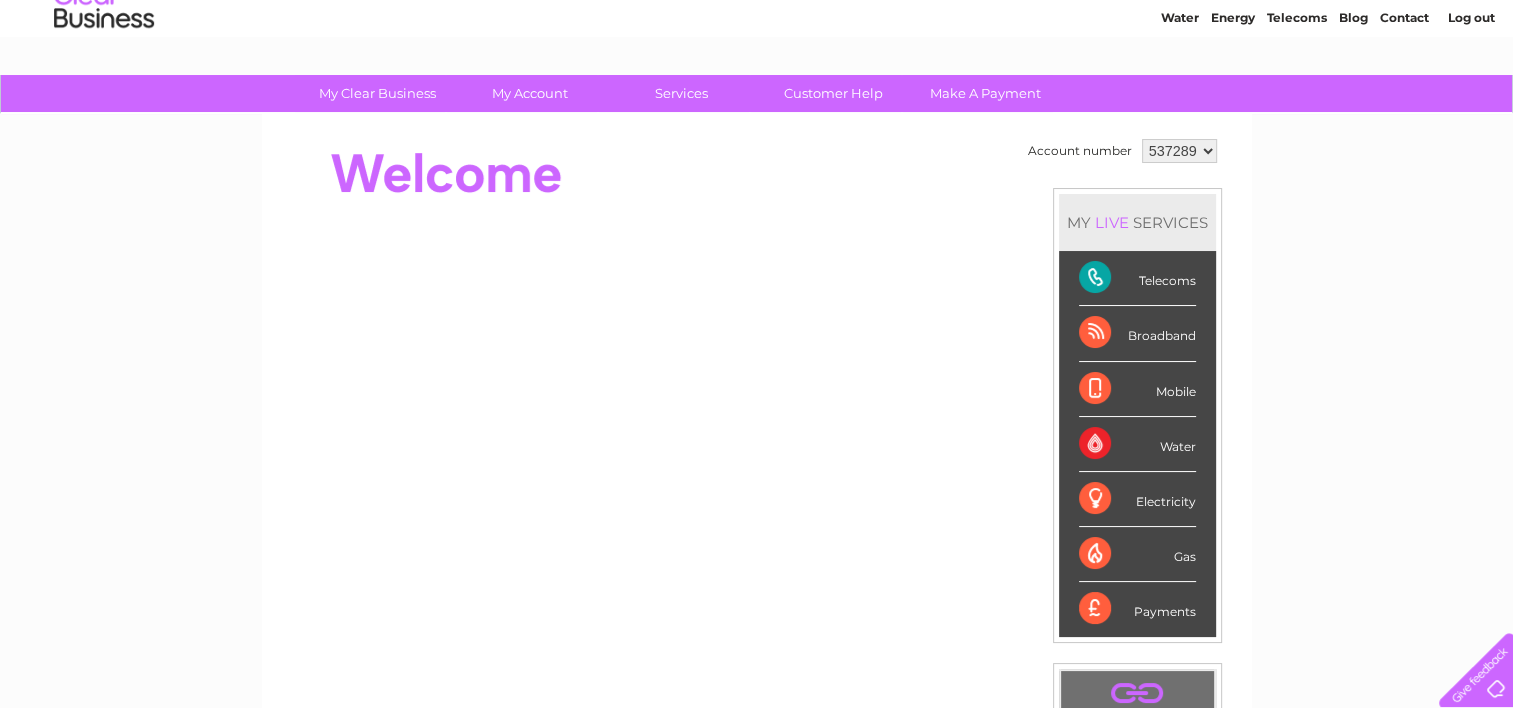 scroll, scrollTop: 0, scrollLeft: 0, axis: both 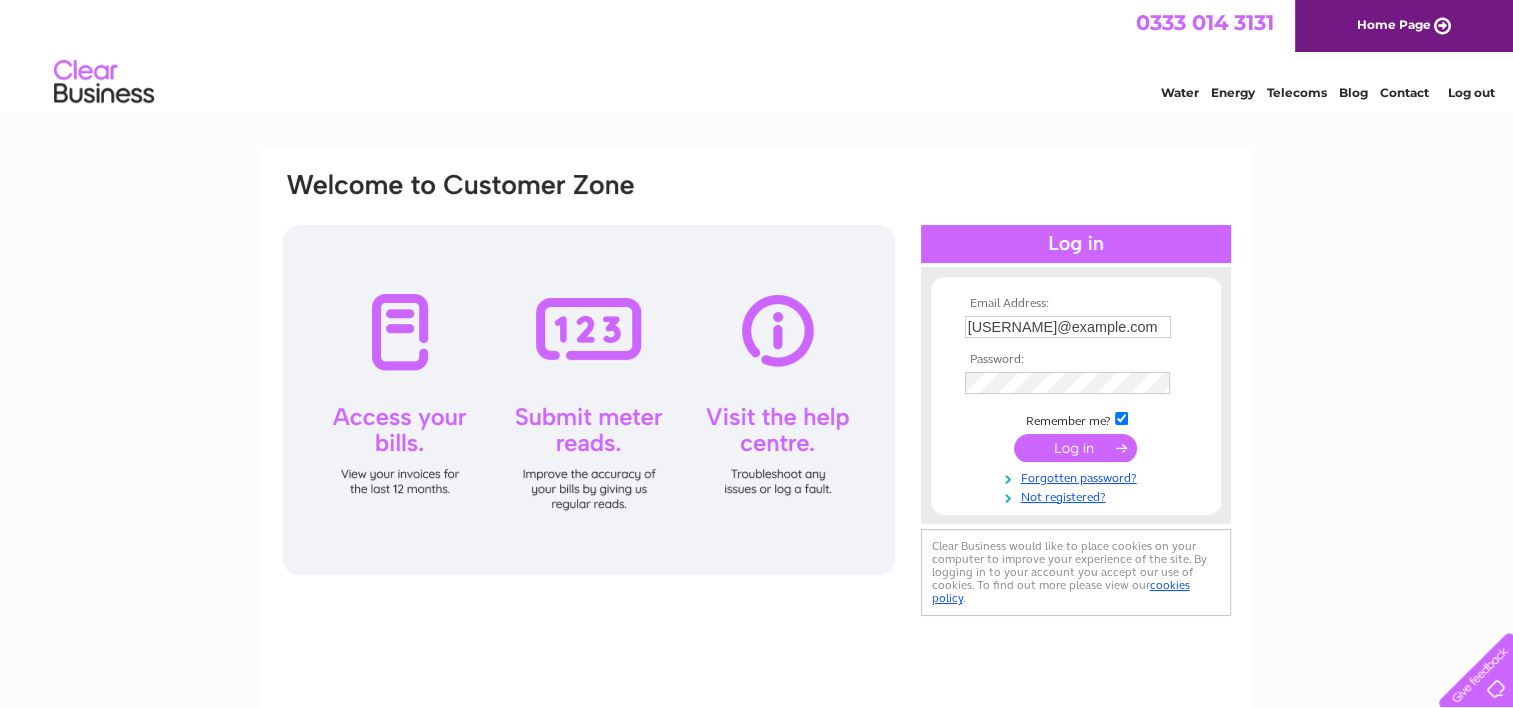 click at bounding box center [1075, 448] 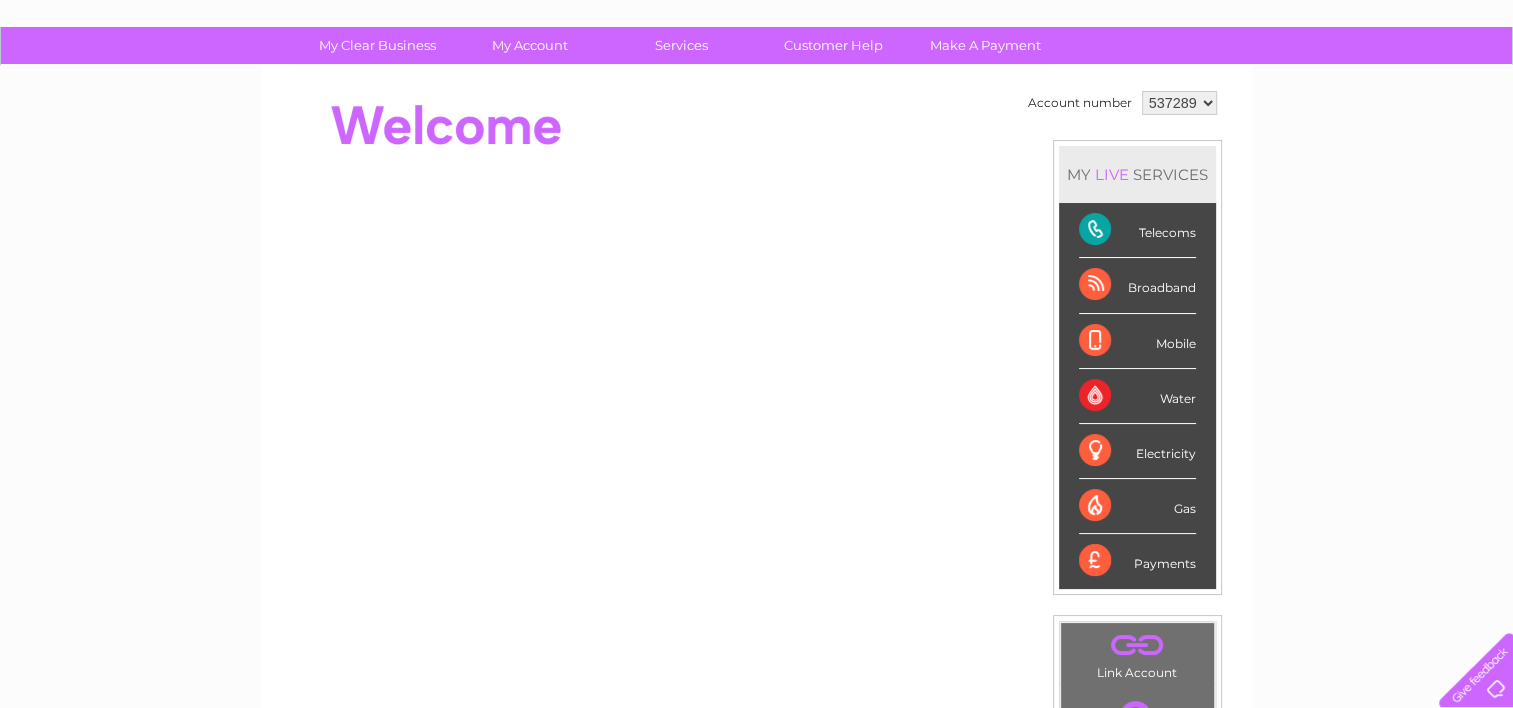 scroll, scrollTop: 112, scrollLeft: 0, axis: vertical 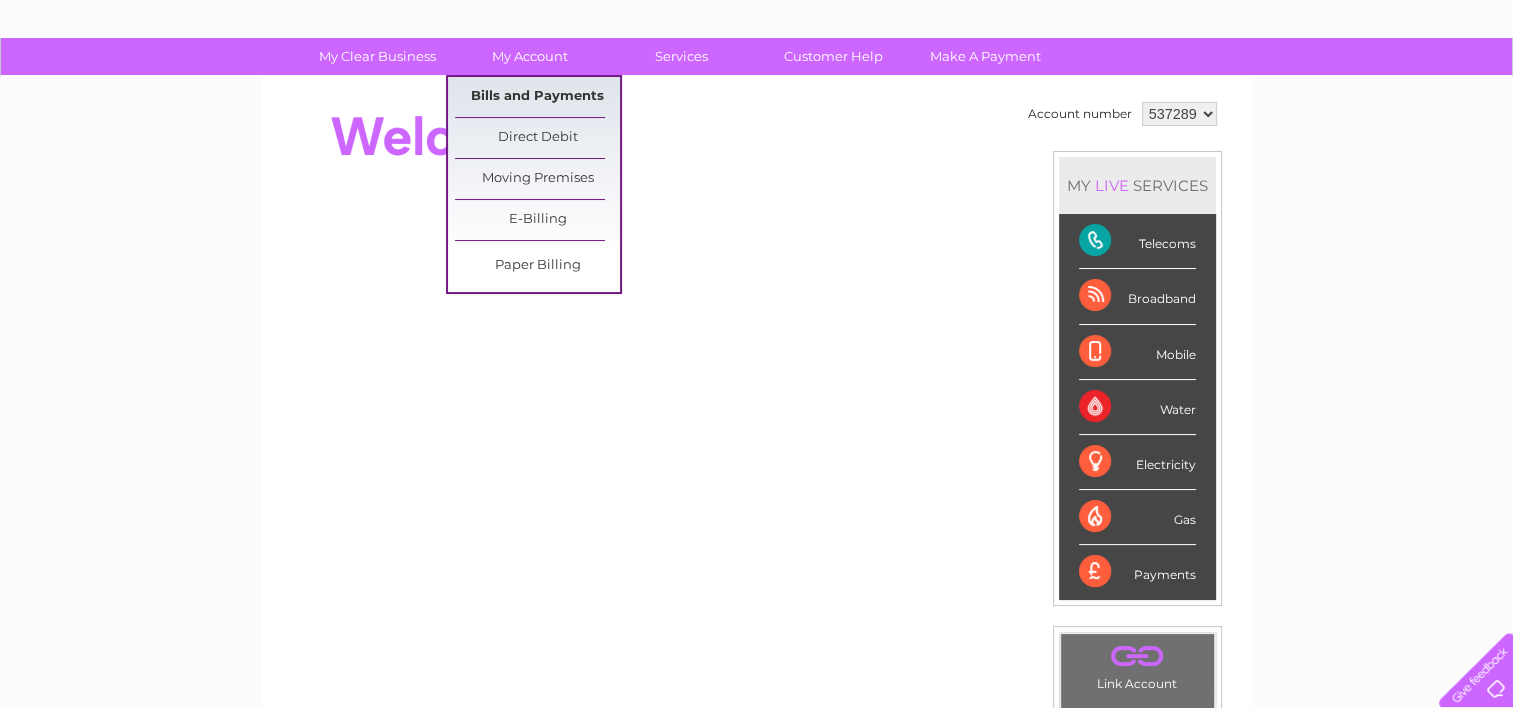 click on "Bills and Payments" at bounding box center (537, 97) 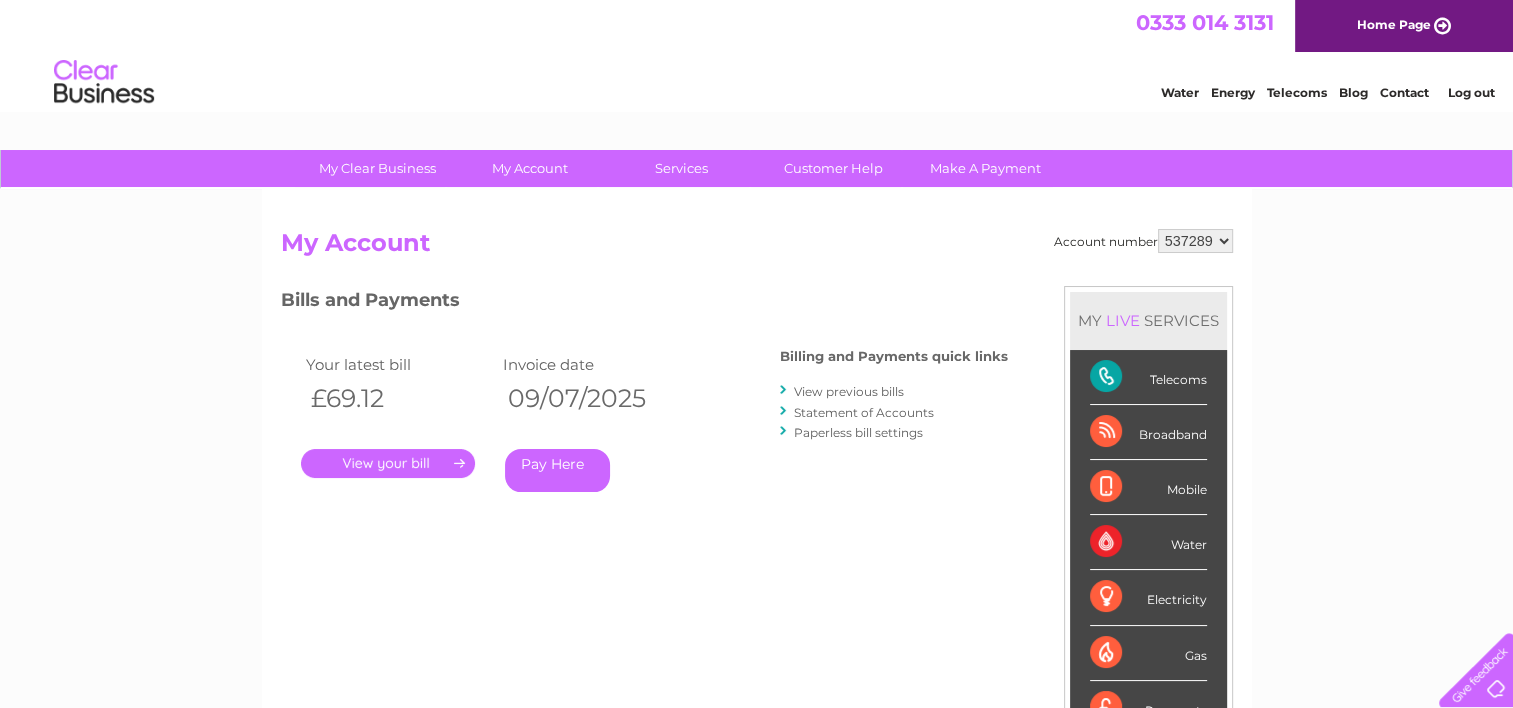 scroll, scrollTop: 0, scrollLeft: 0, axis: both 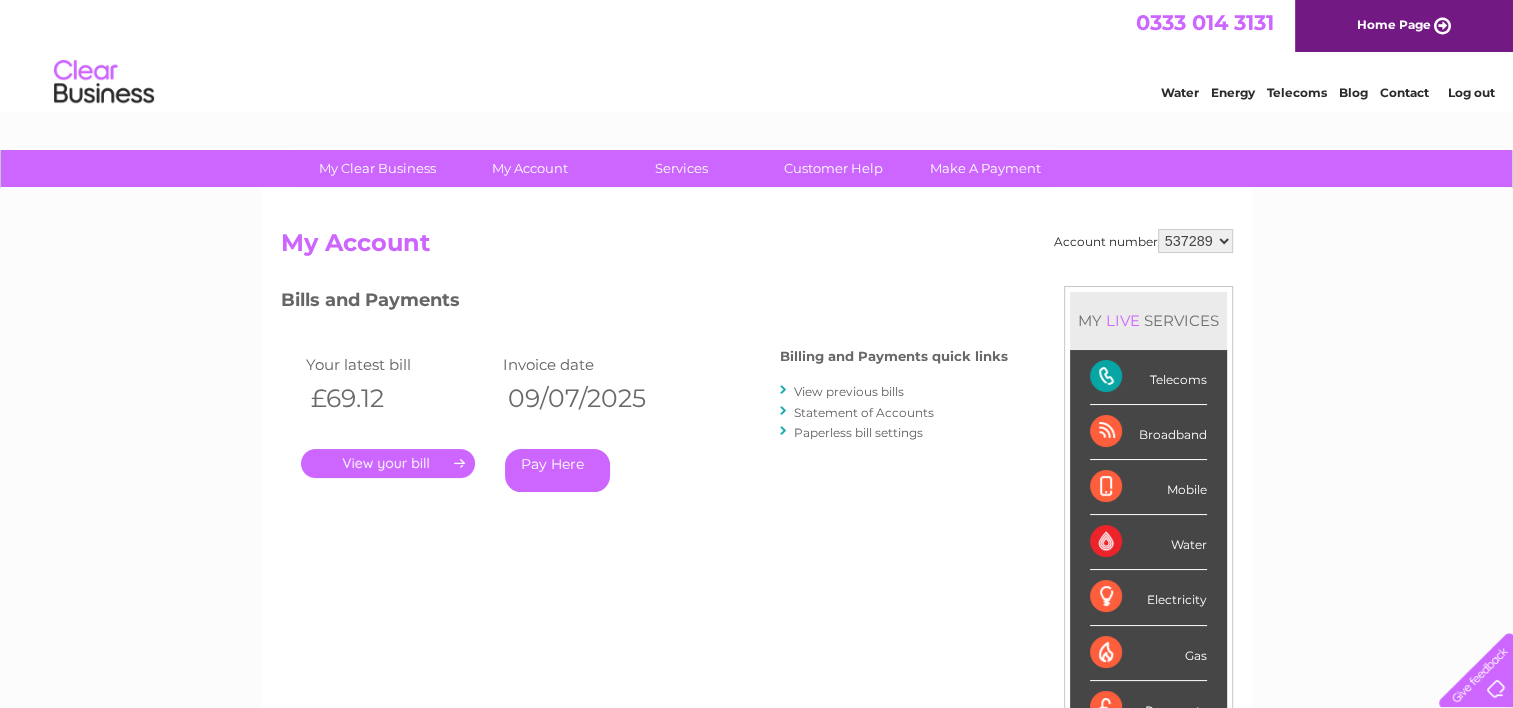 click on "." at bounding box center (388, 463) 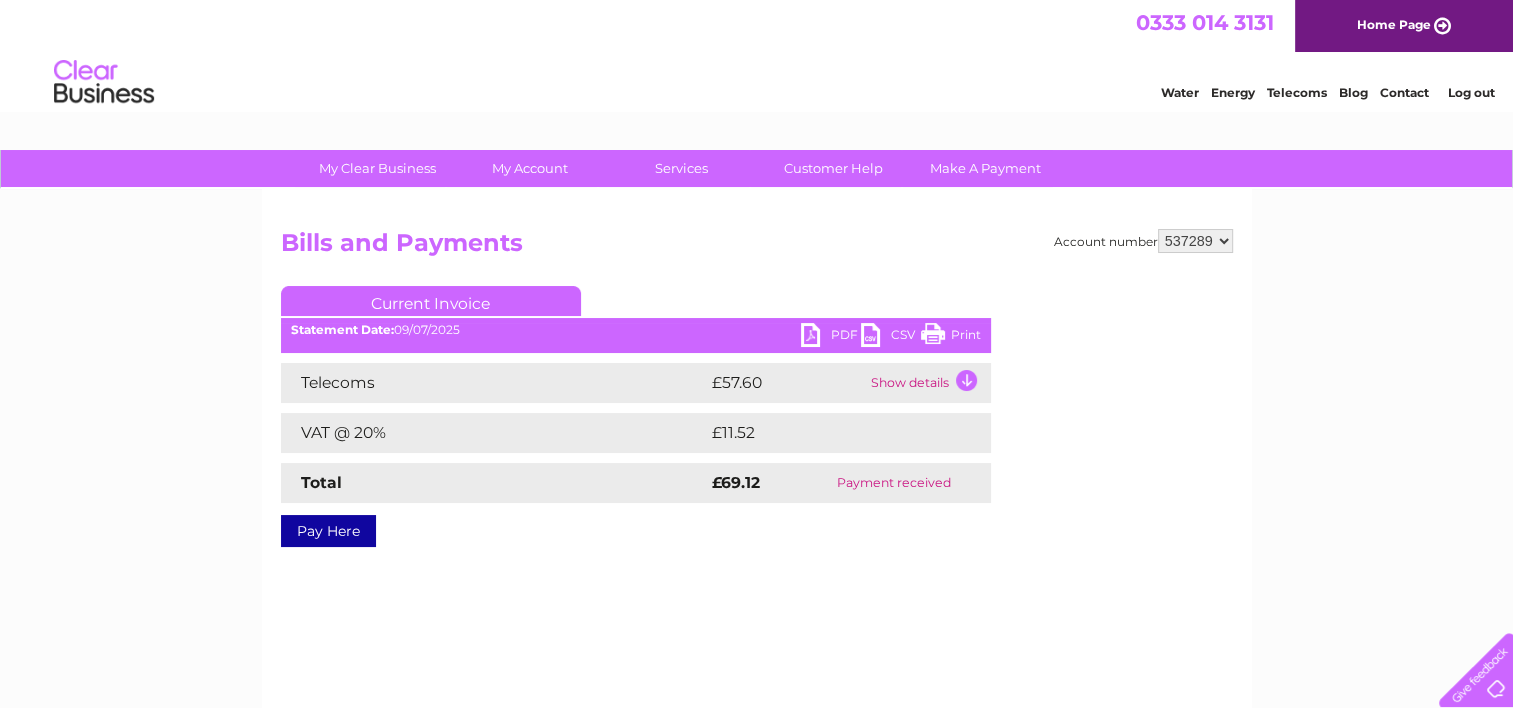 scroll, scrollTop: 0, scrollLeft: 0, axis: both 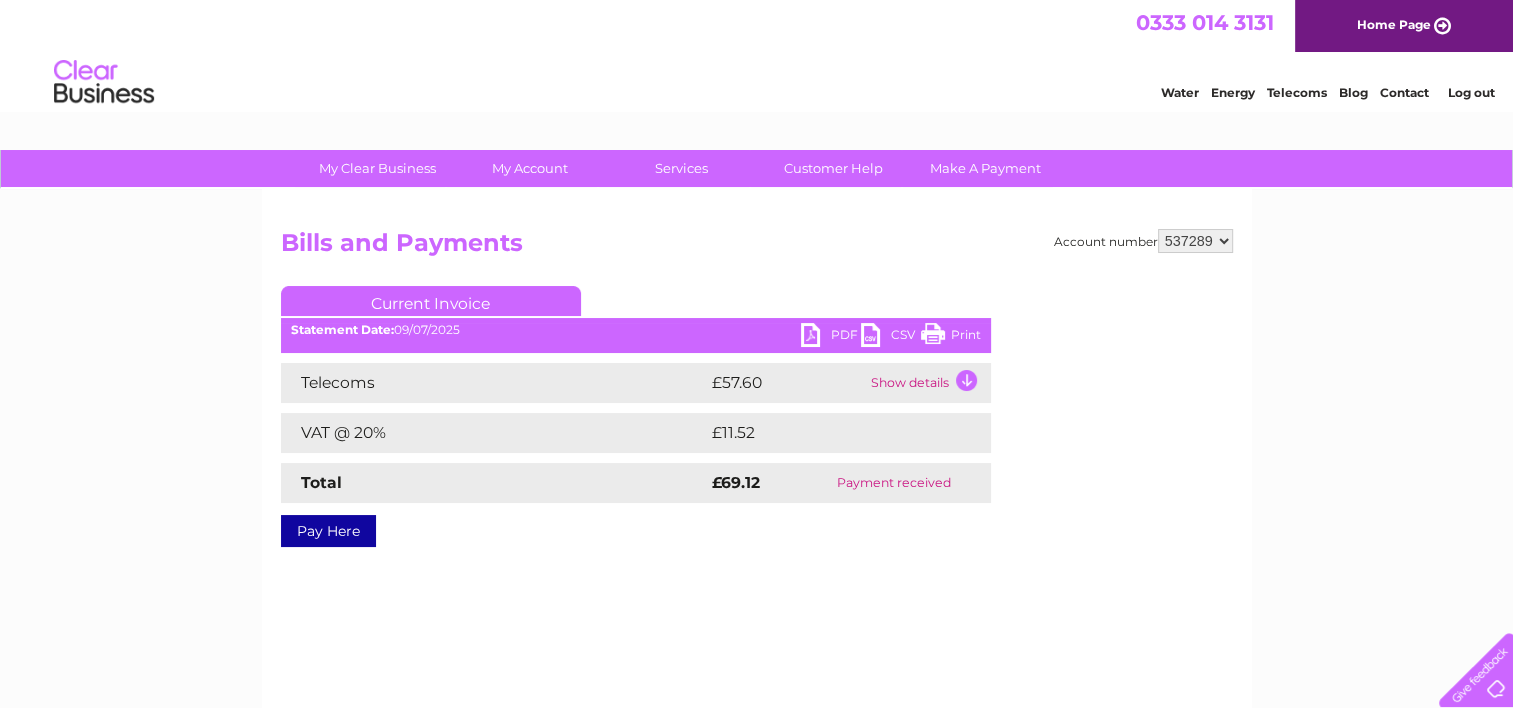 click on "Current Invoice" at bounding box center (431, 301) 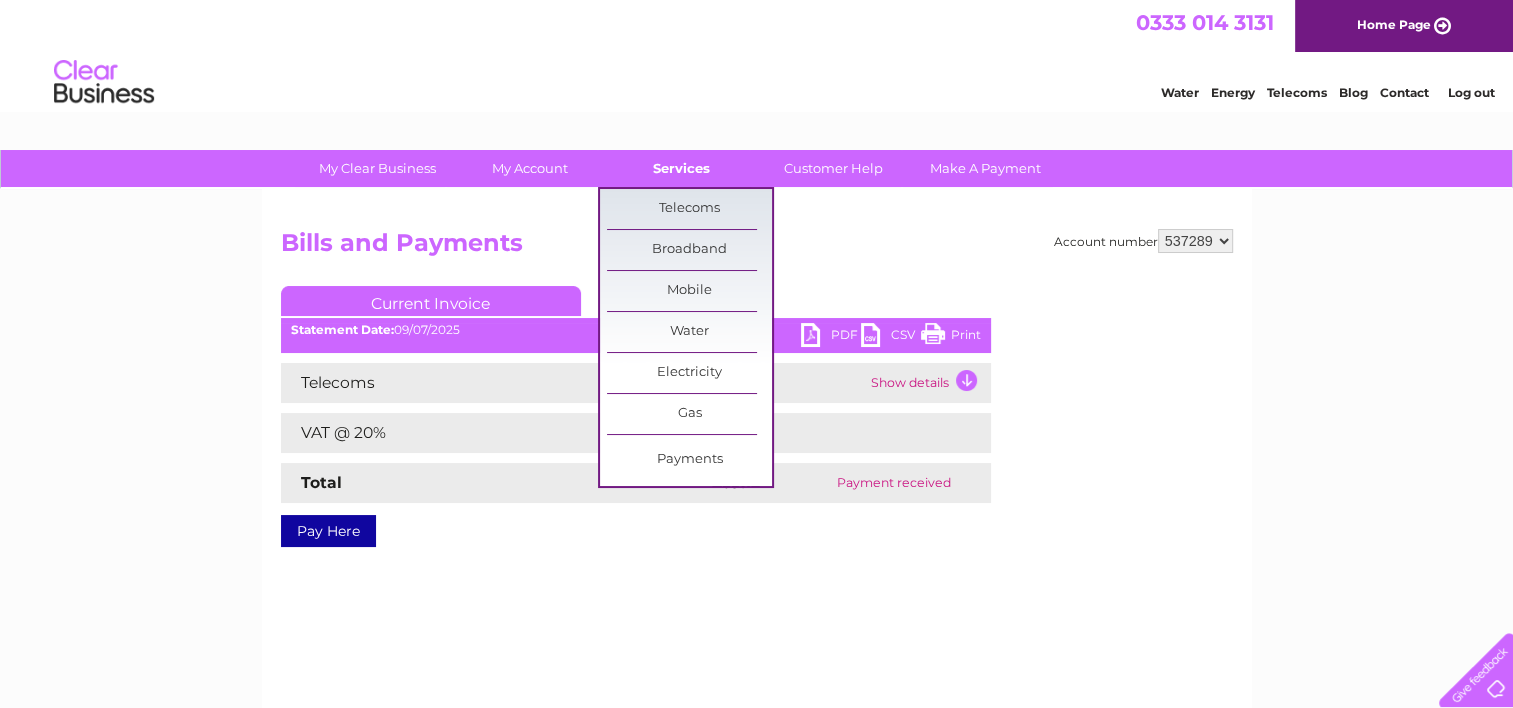 scroll, scrollTop: 397, scrollLeft: 0, axis: vertical 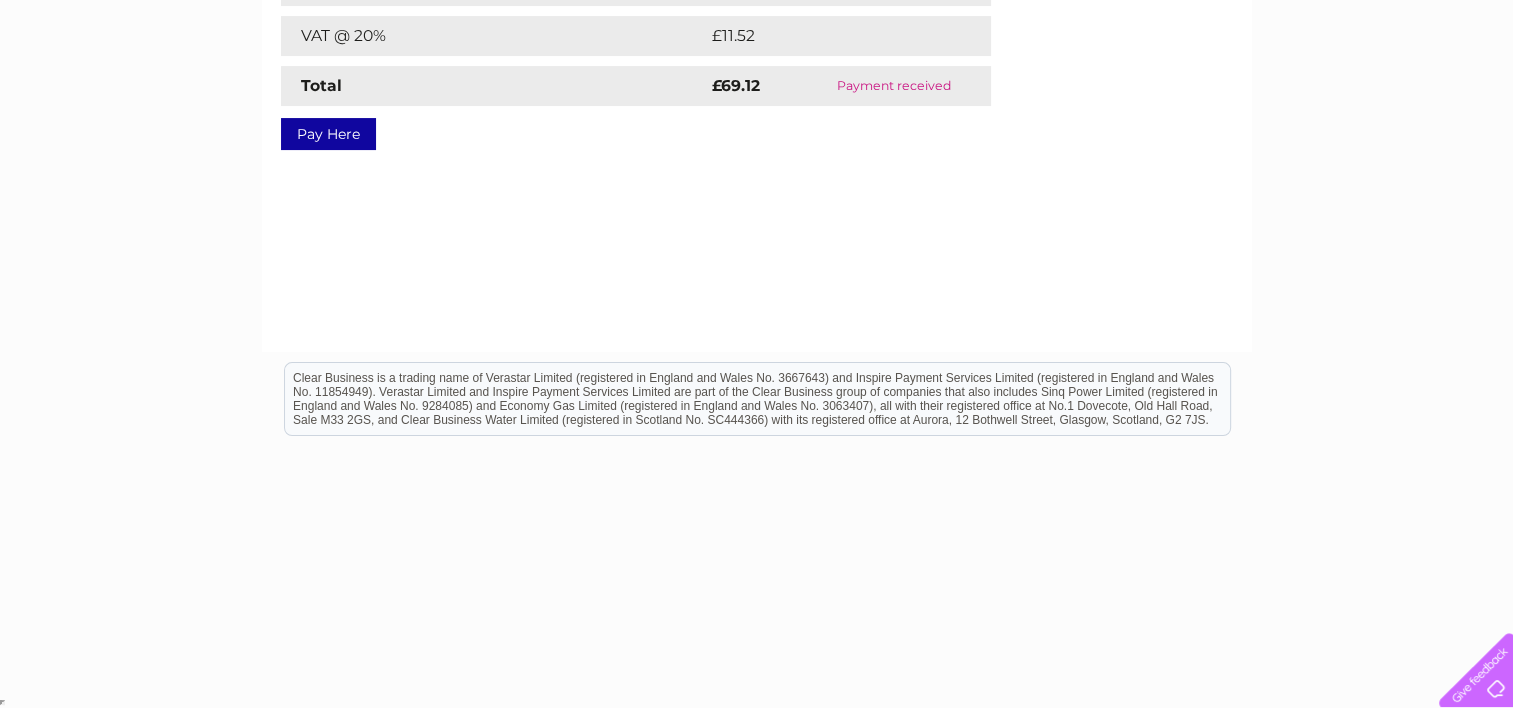 drag, startPoint x: 1207, startPoint y: 420, endPoint x: 914, endPoint y: 422, distance: 293.00684 